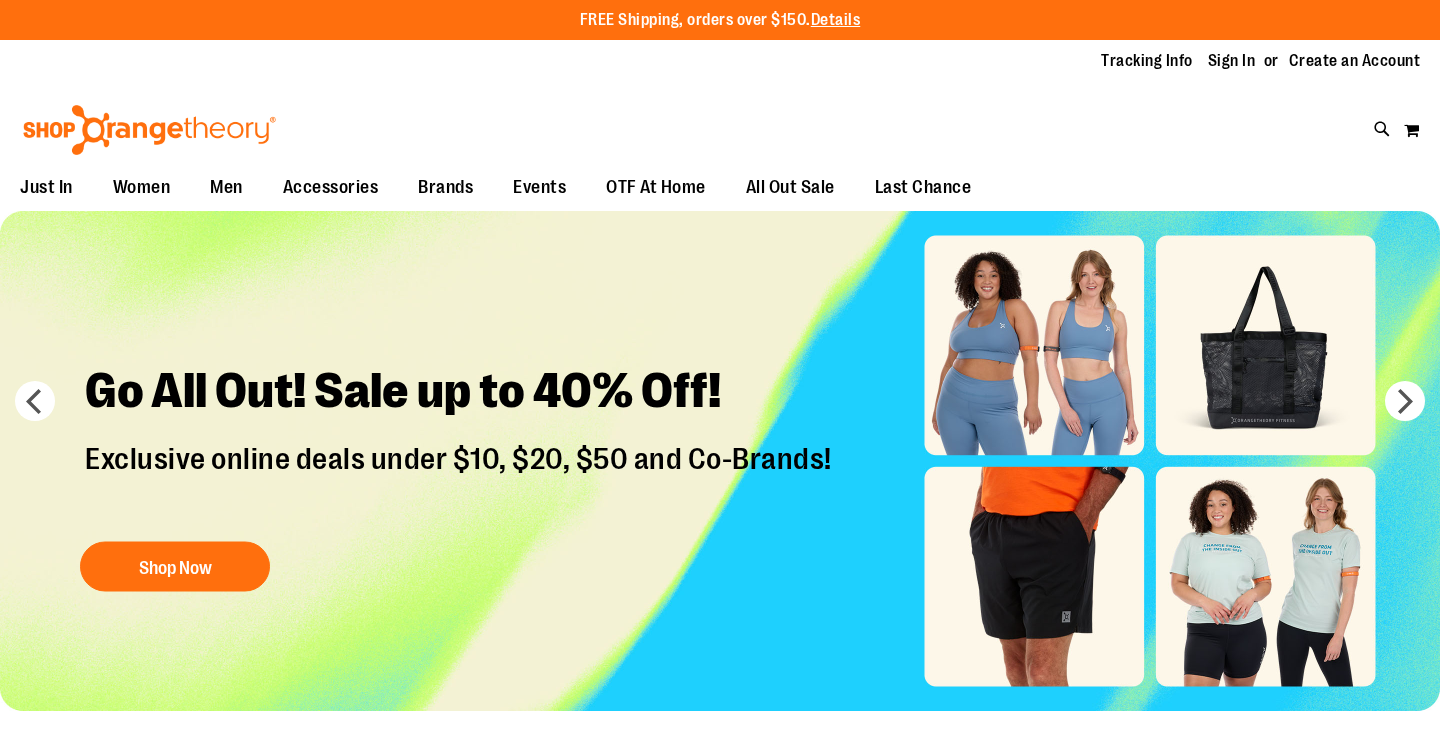 scroll, scrollTop: 0, scrollLeft: 0, axis: both 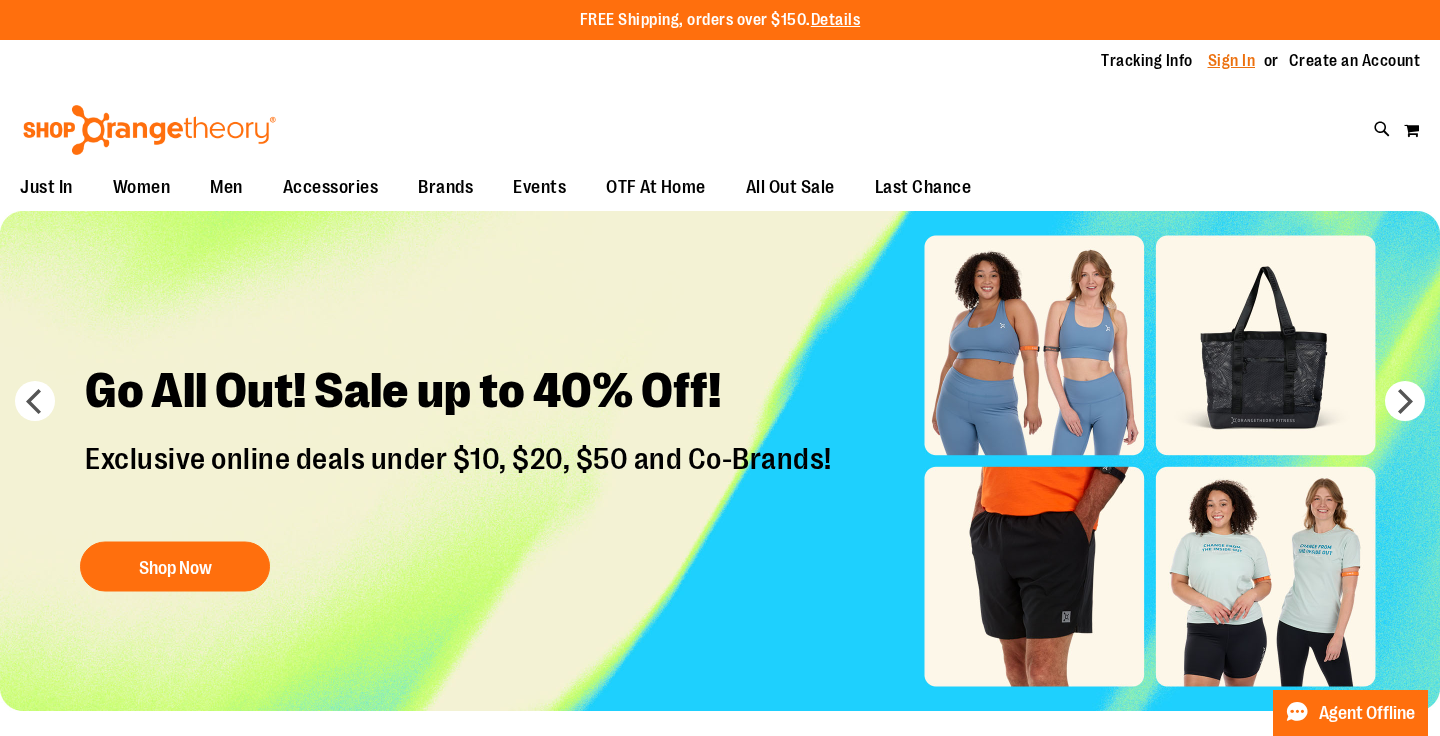 type on "**********" 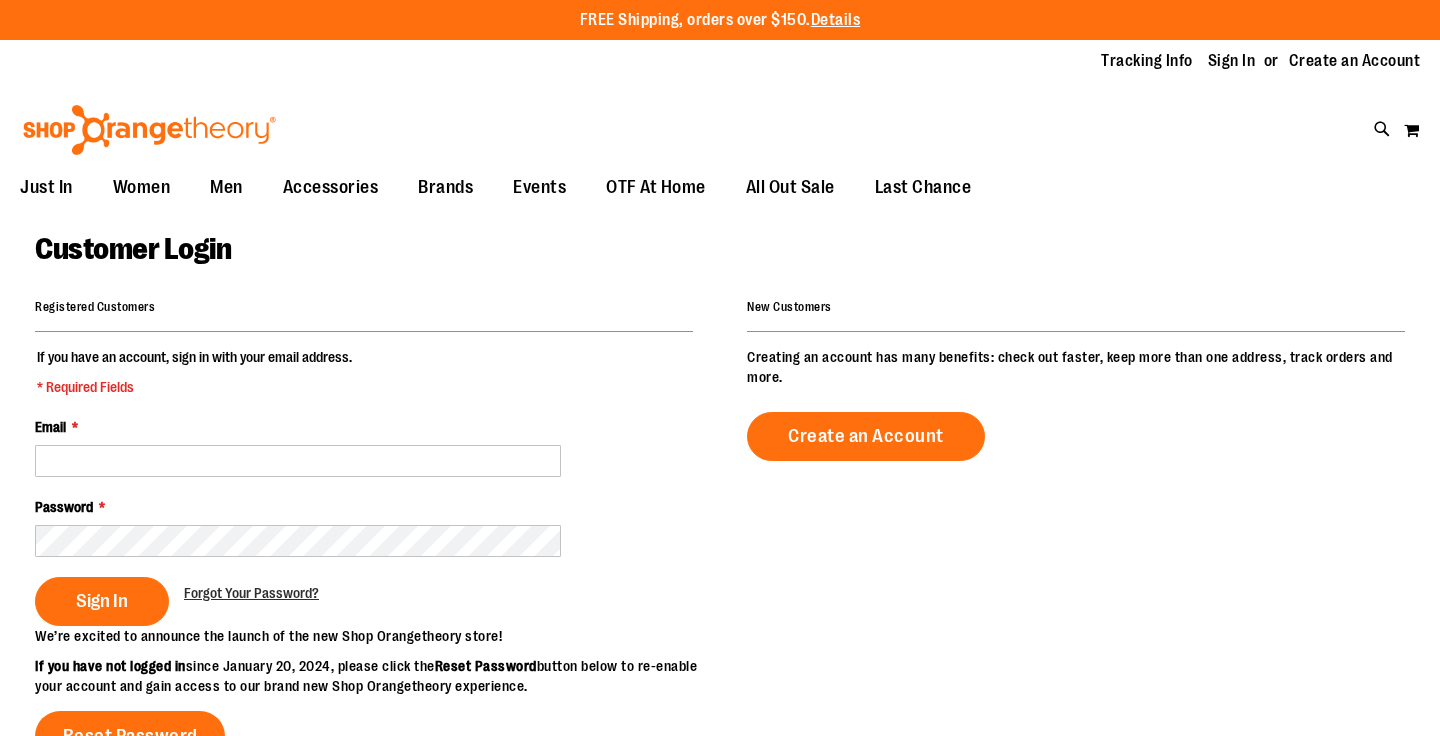 scroll, scrollTop: 0, scrollLeft: 0, axis: both 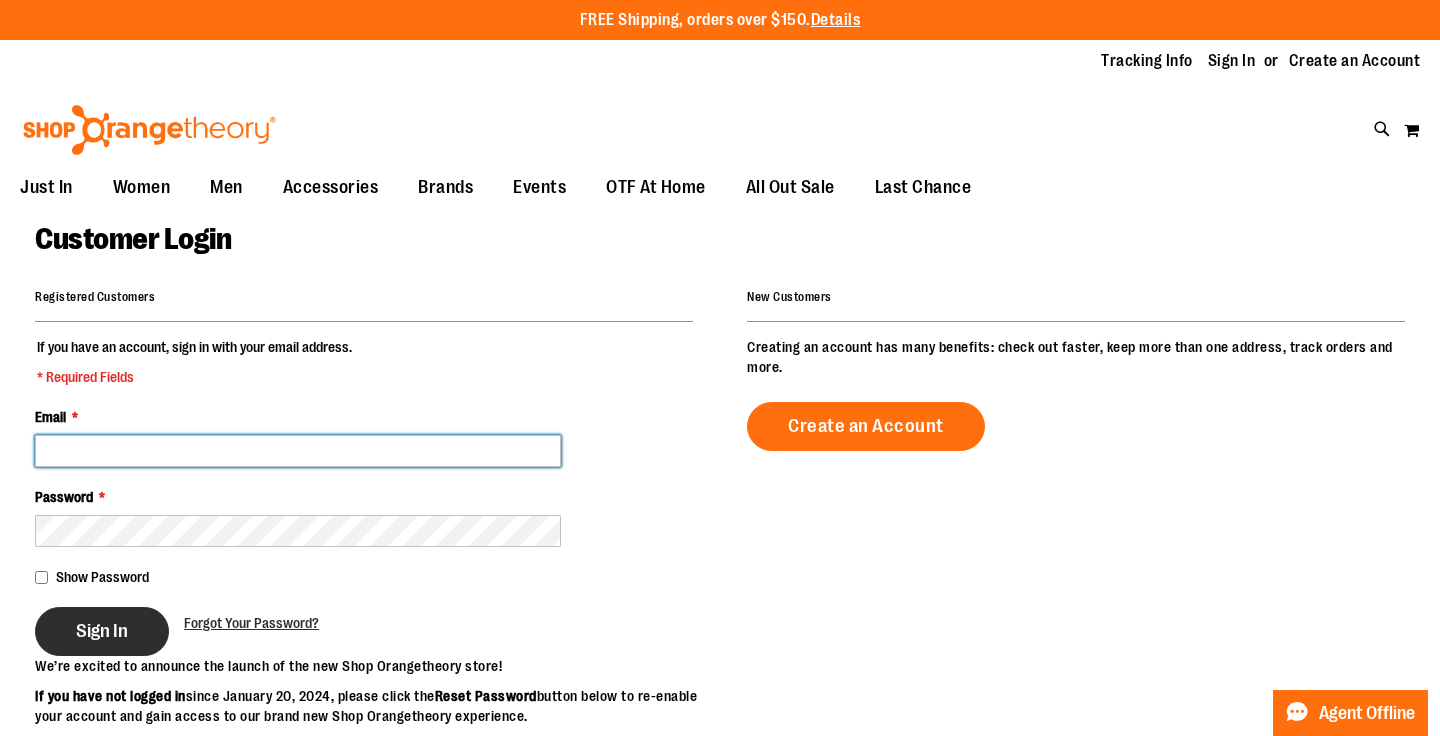 type on "**********" 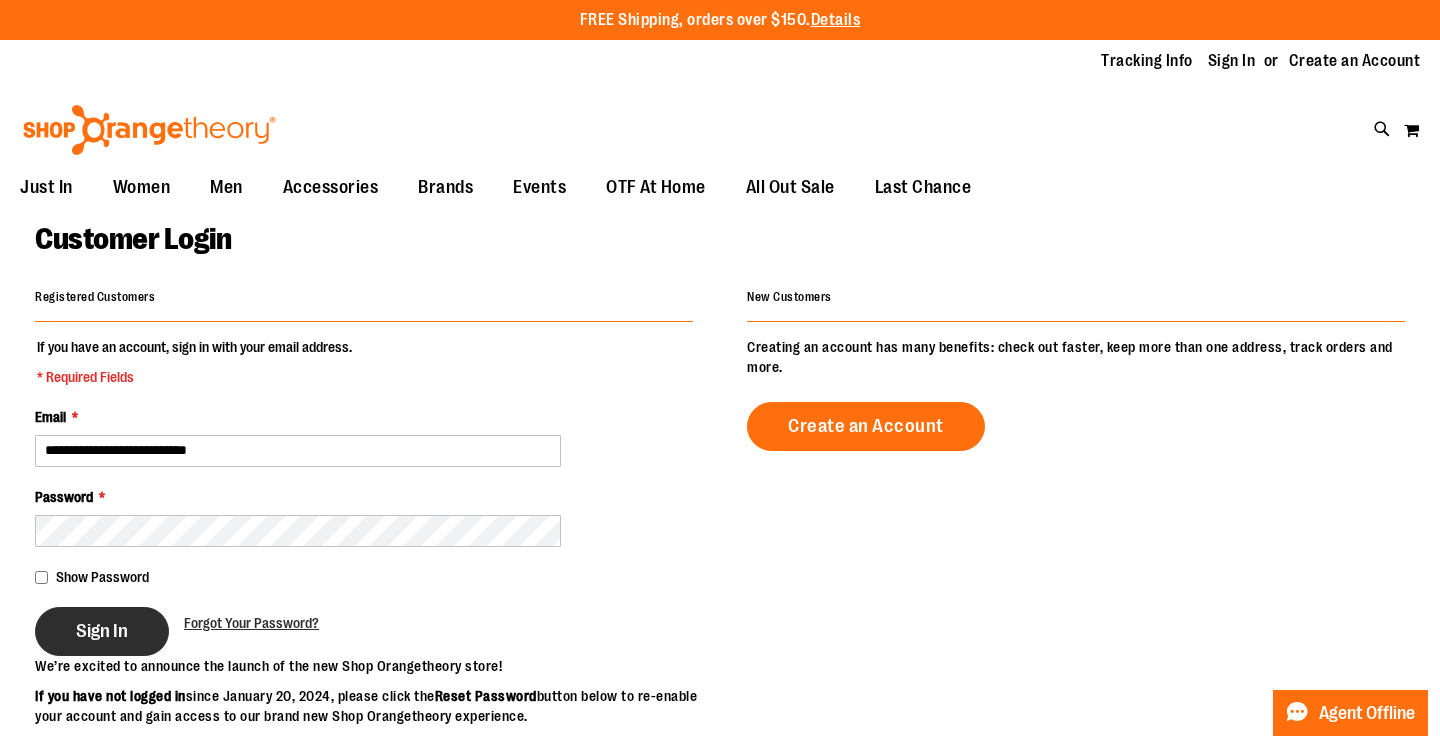 type on "**********" 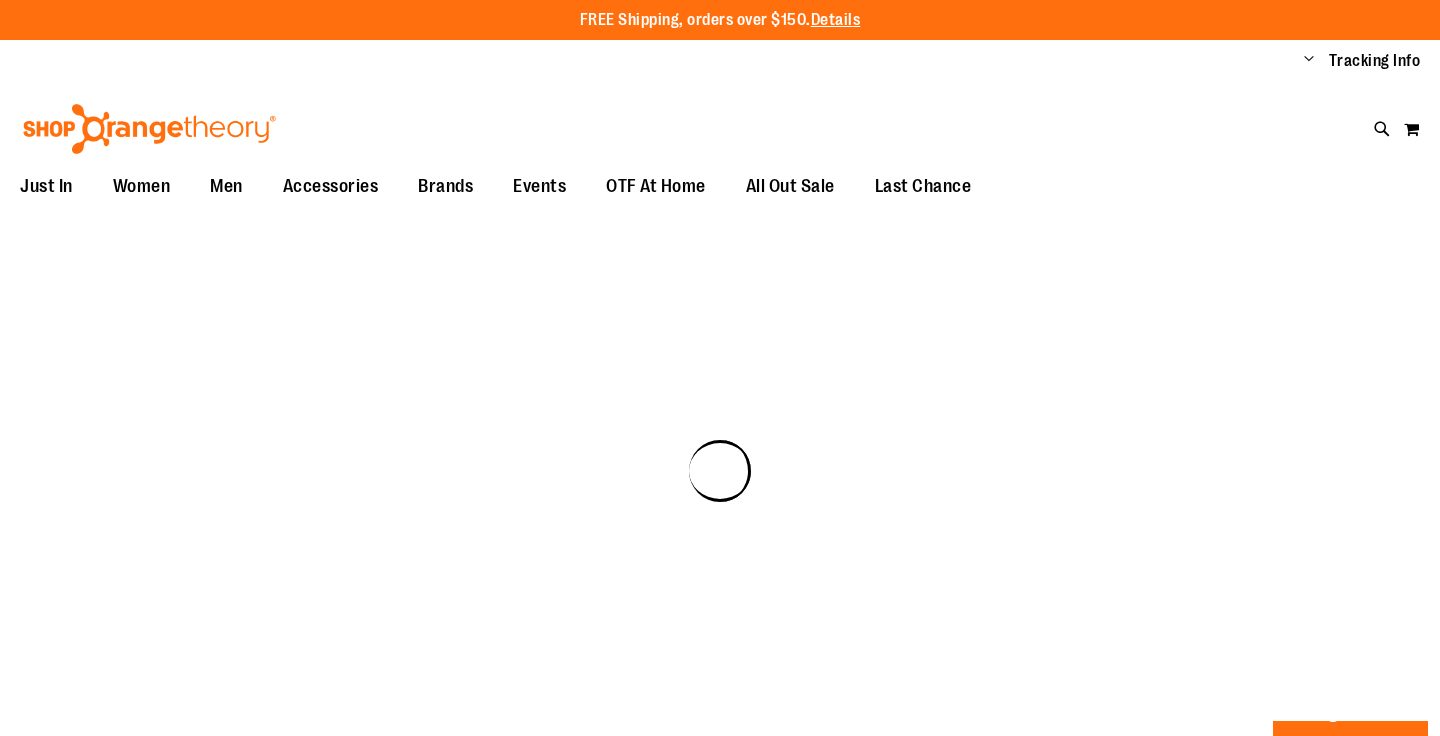 scroll, scrollTop: 0, scrollLeft: 0, axis: both 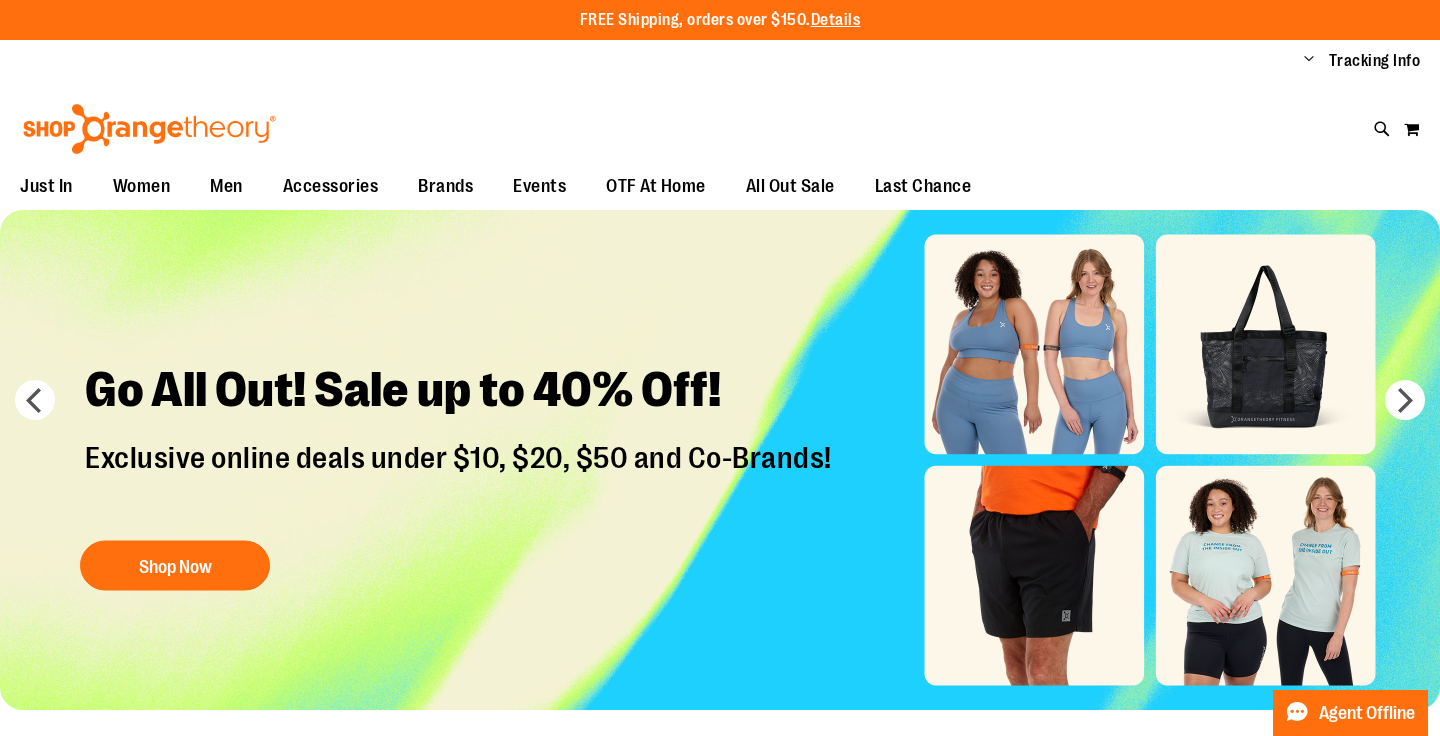 type on "**********" 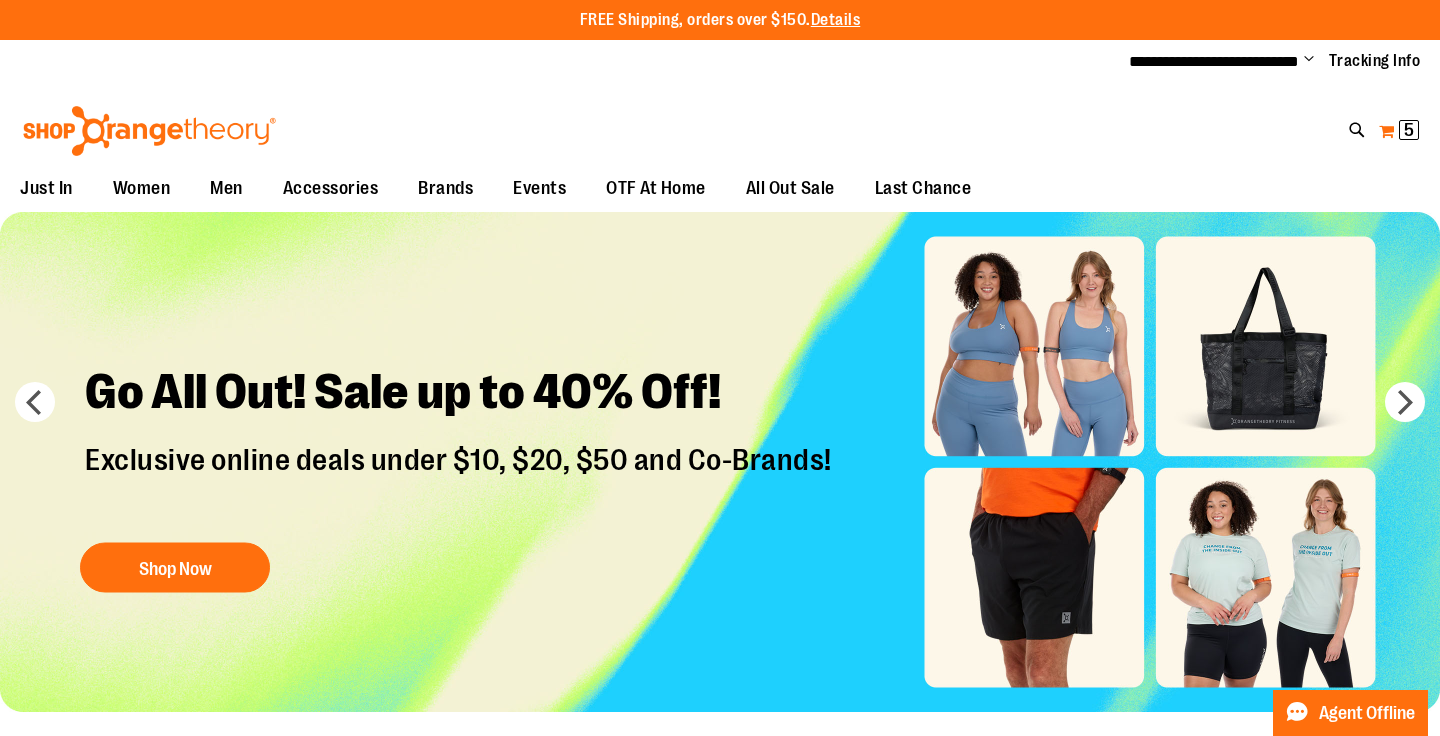 click on "5" at bounding box center (1409, 130) 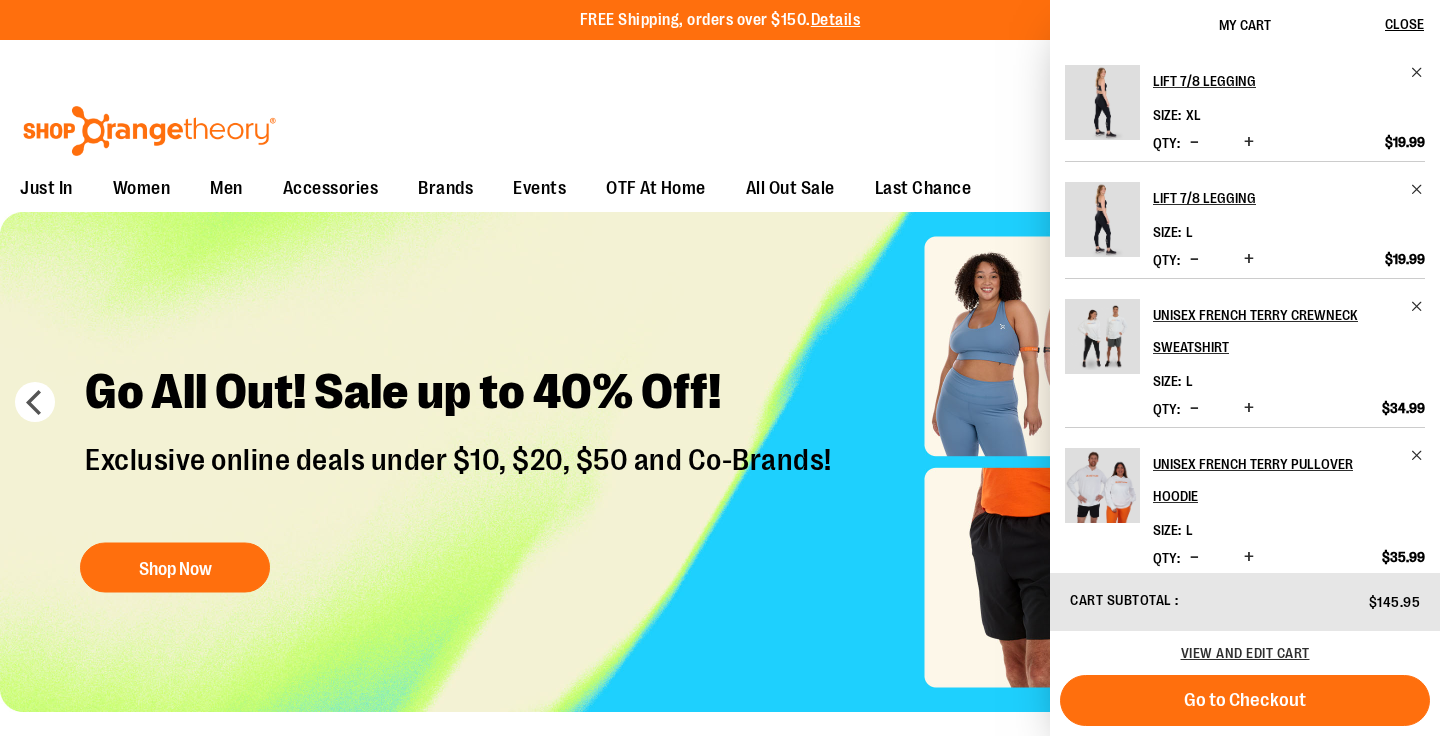 scroll, scrollTop: 106, scrollLeft: 0, axis: vertical 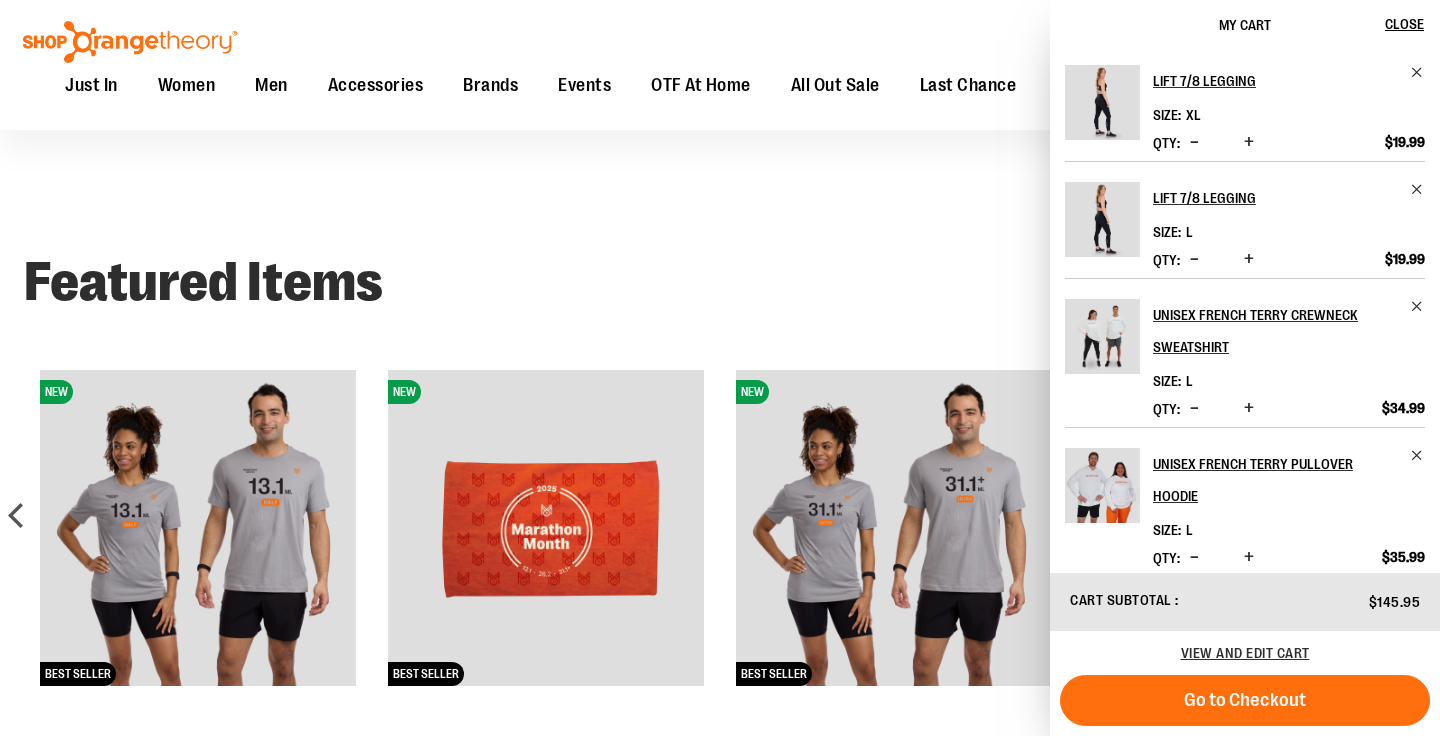 click on "Featured Items" at bounding box center [720, 282] 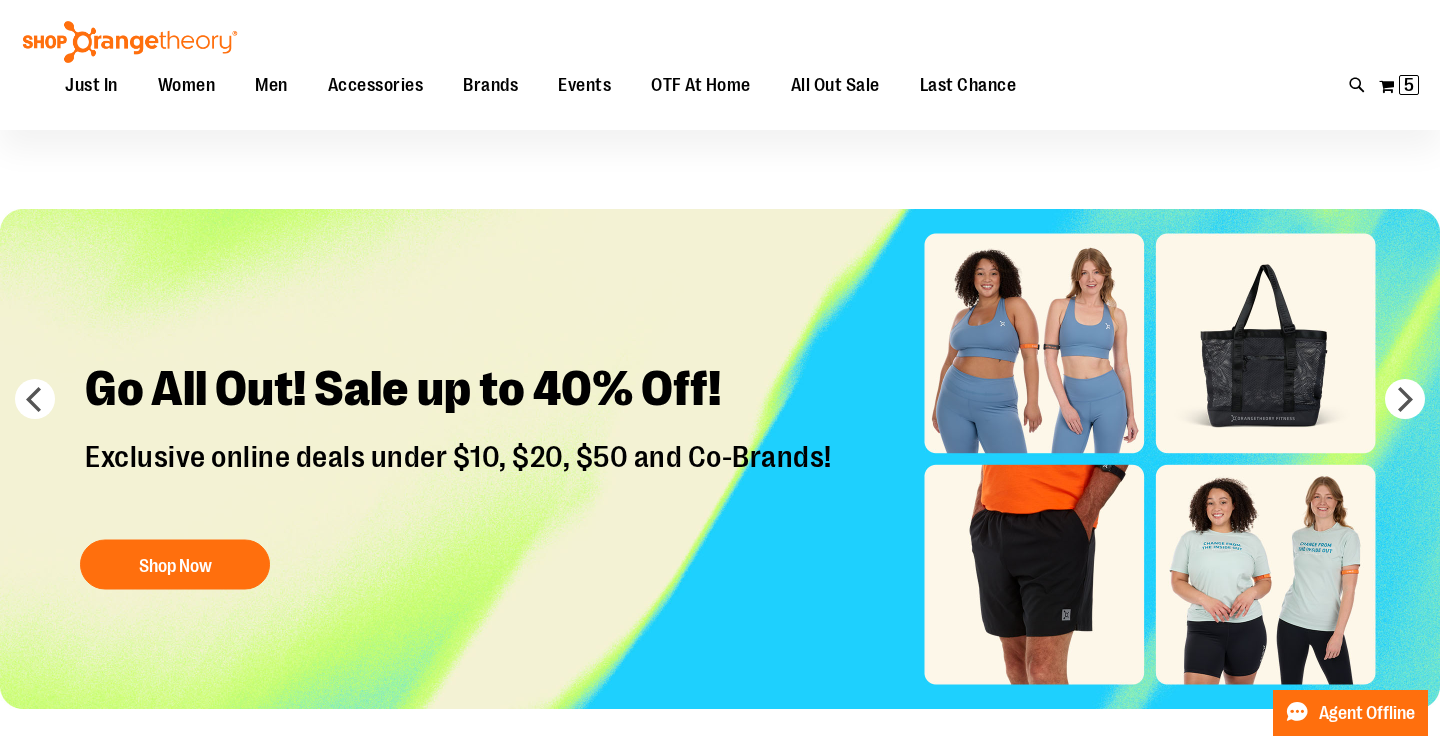 scroll, scrollTop: 0, scrollLeft: 0, axis: both 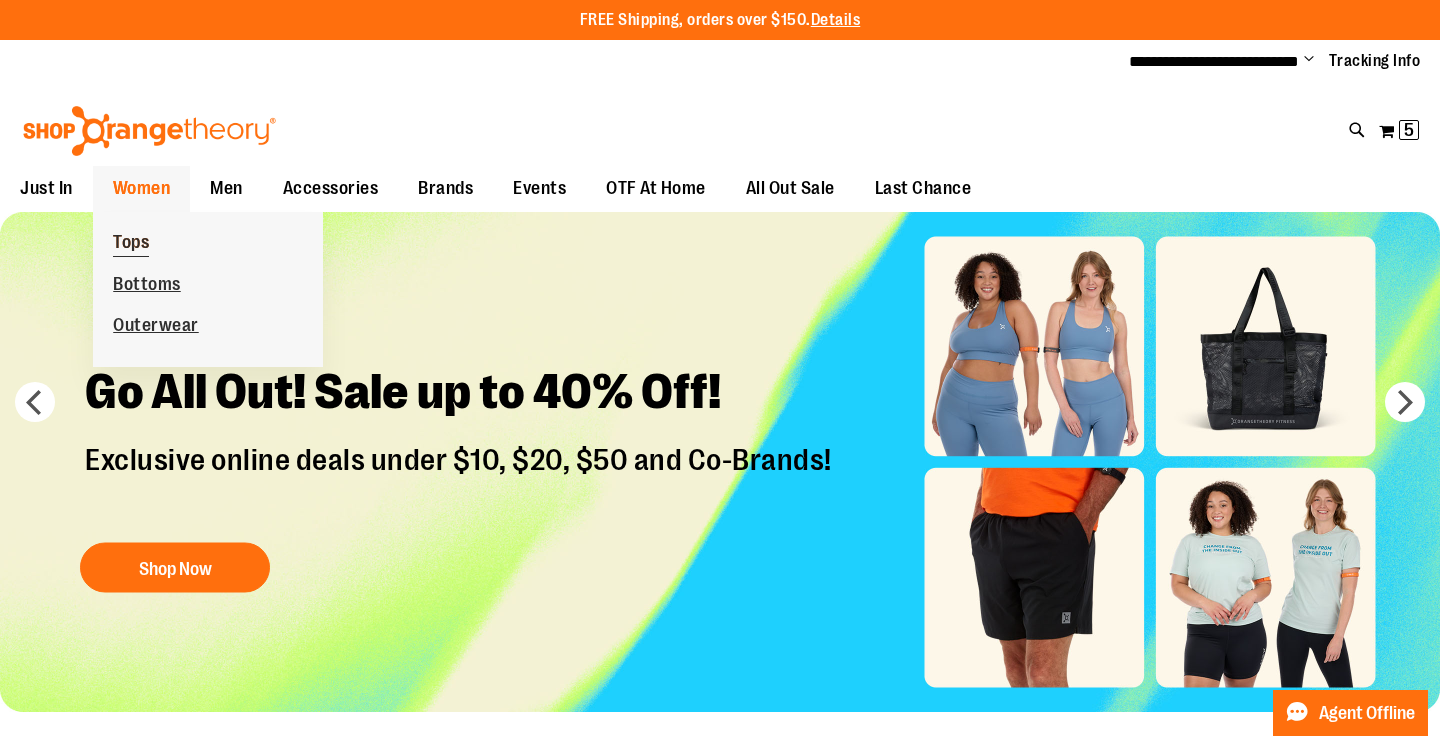 click on "Tops" at bounding box center (131, 244) 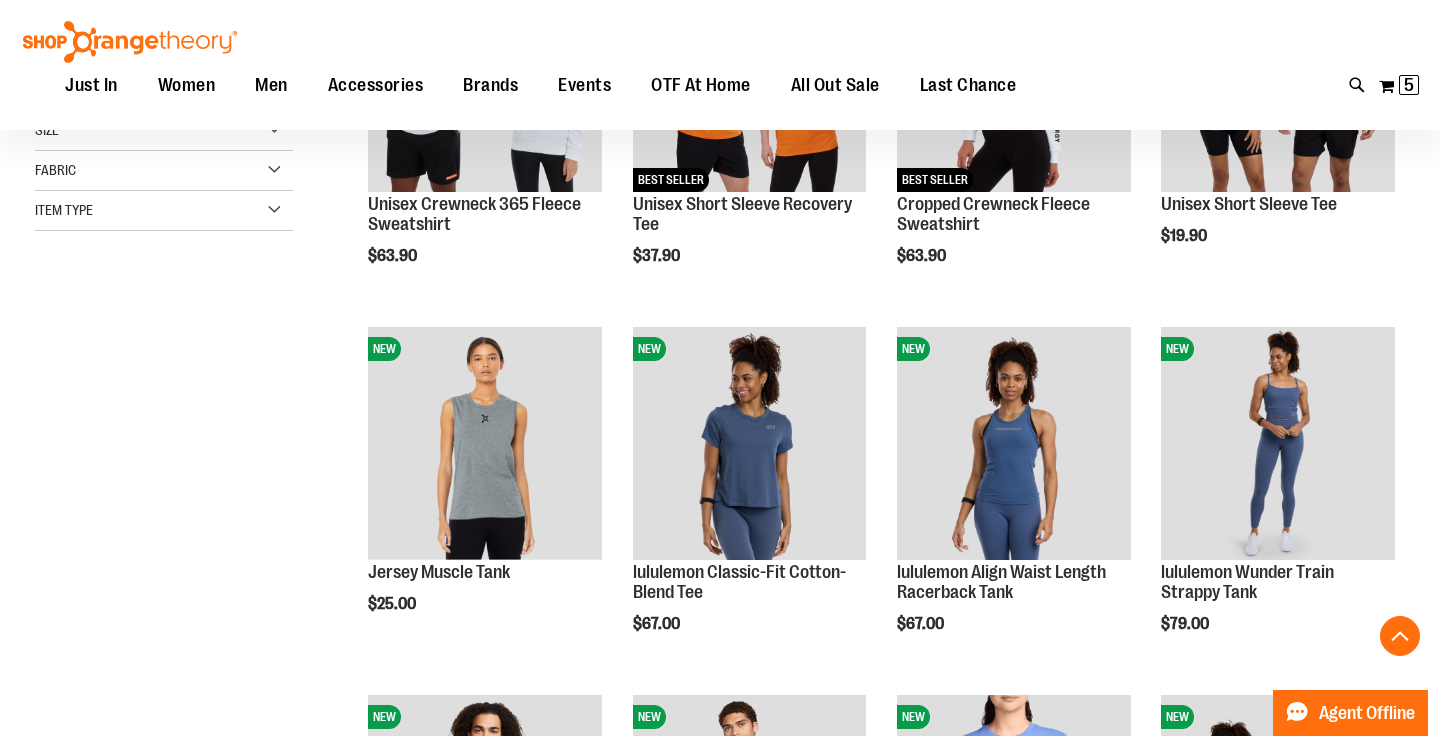 scroll, scrollTop: 487, scrollLeft: 0, axis: vertical 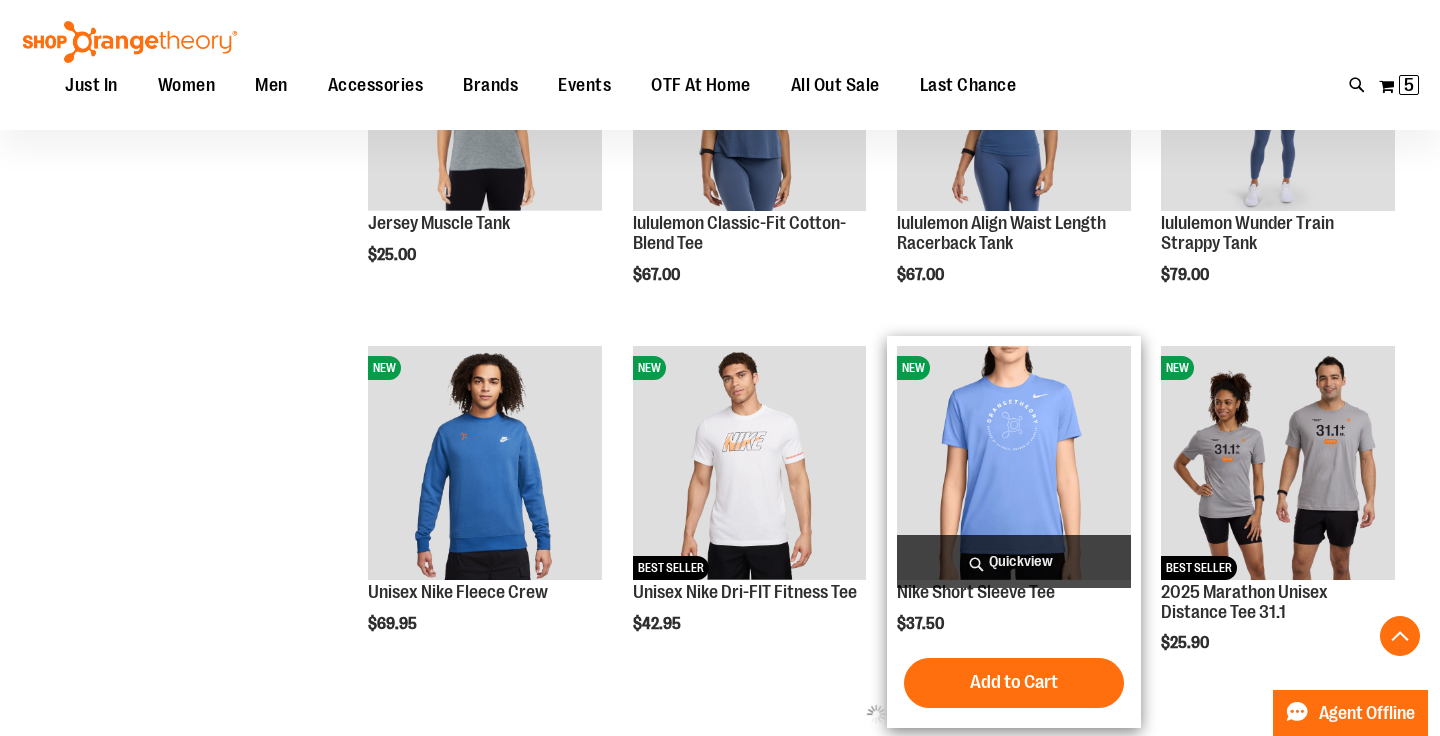 type on "**********" 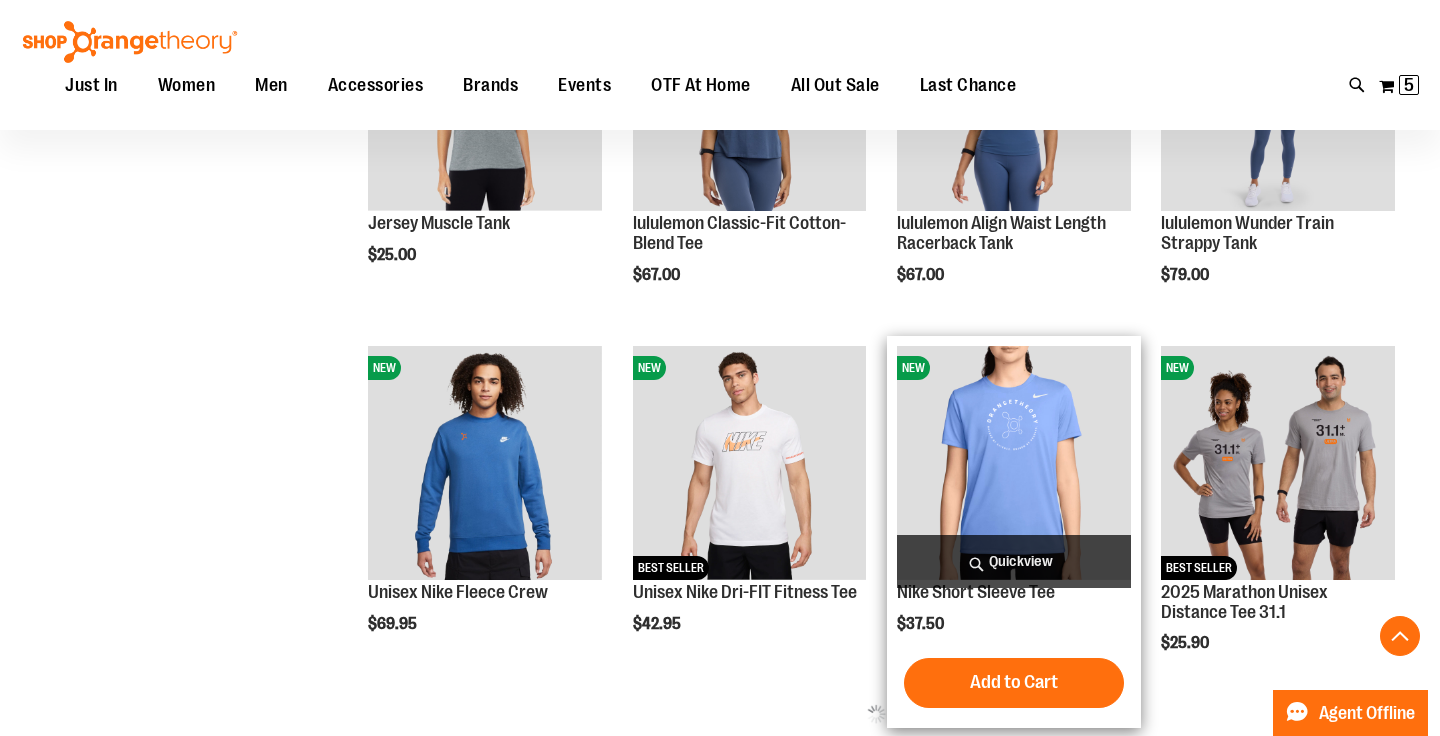 click at bounding box center [1014, 463] 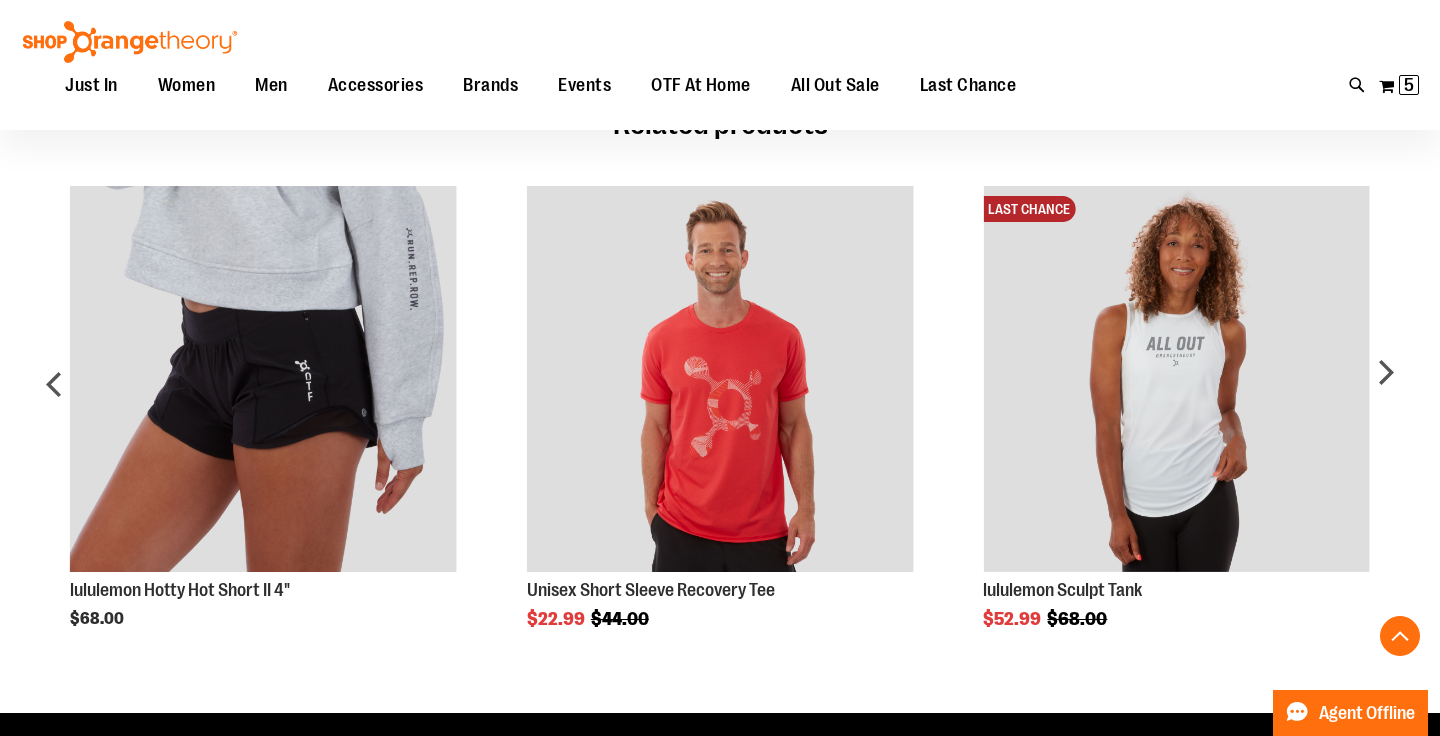 scroll, scrollTop: 1054, scrollLeft: 0, axis: vertical 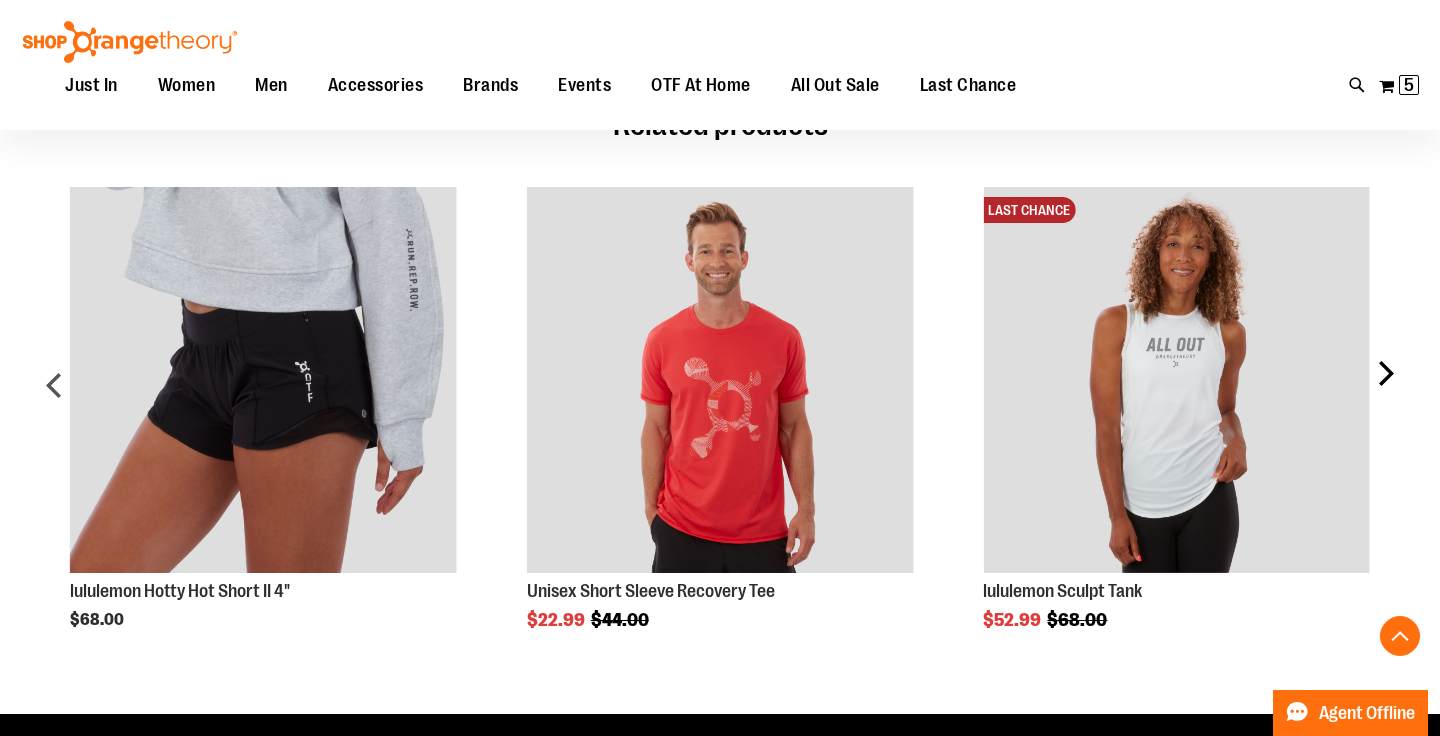 type on "**********" 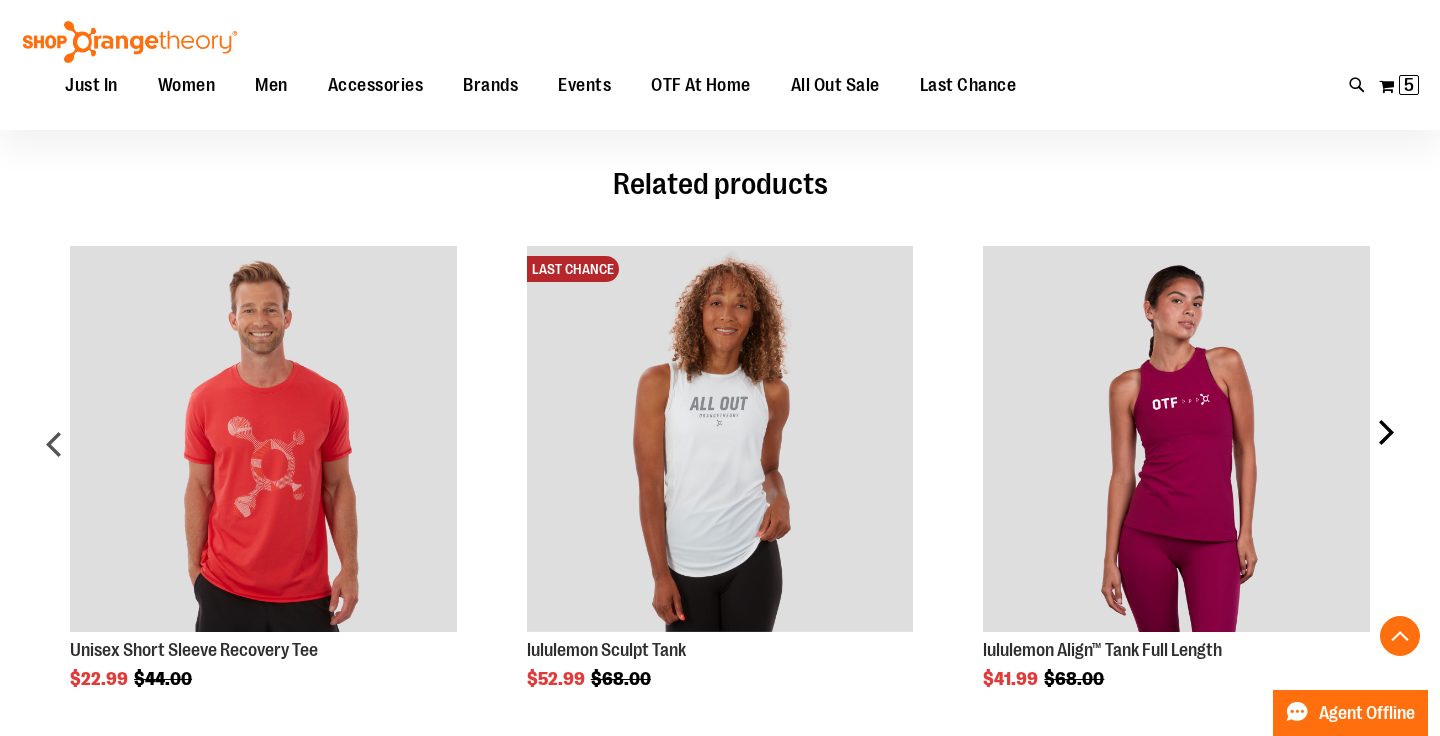 scroll, scrollTop: 1018, scrollLeft: 0, axis: vertical 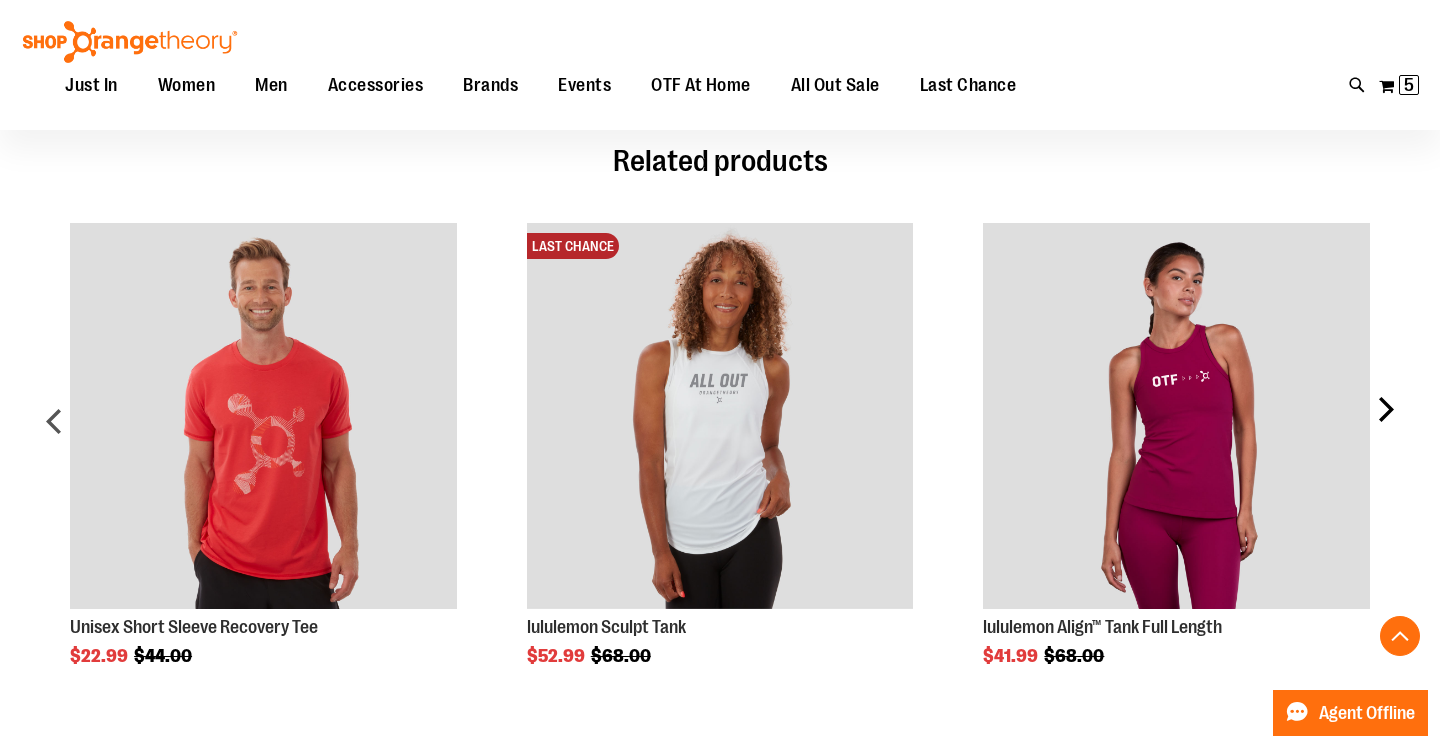 click on "next" at bounding box center [1385, 429] 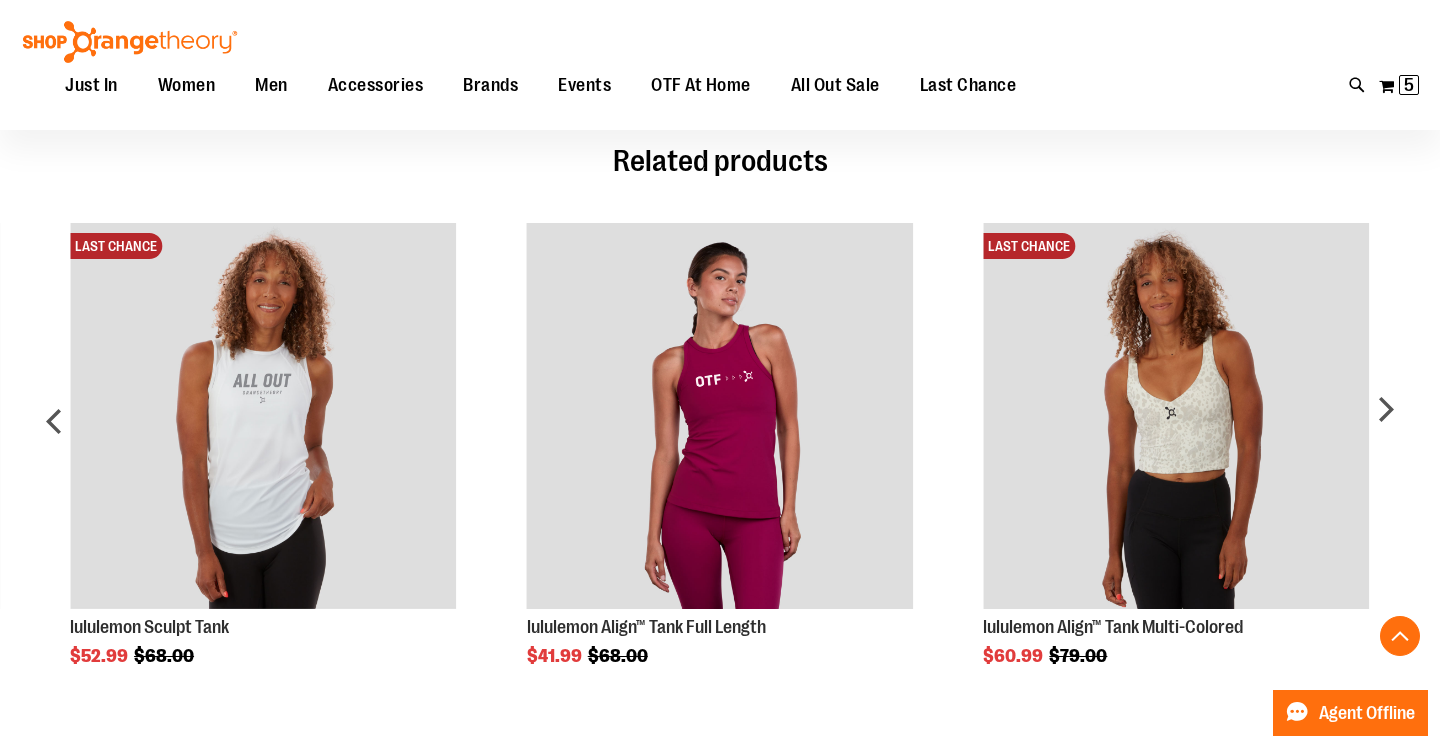 click on "lululemon Wunder Train Tight 25"
$98.99
Regular Price
$118.00" at bounding box center [1633, 456] 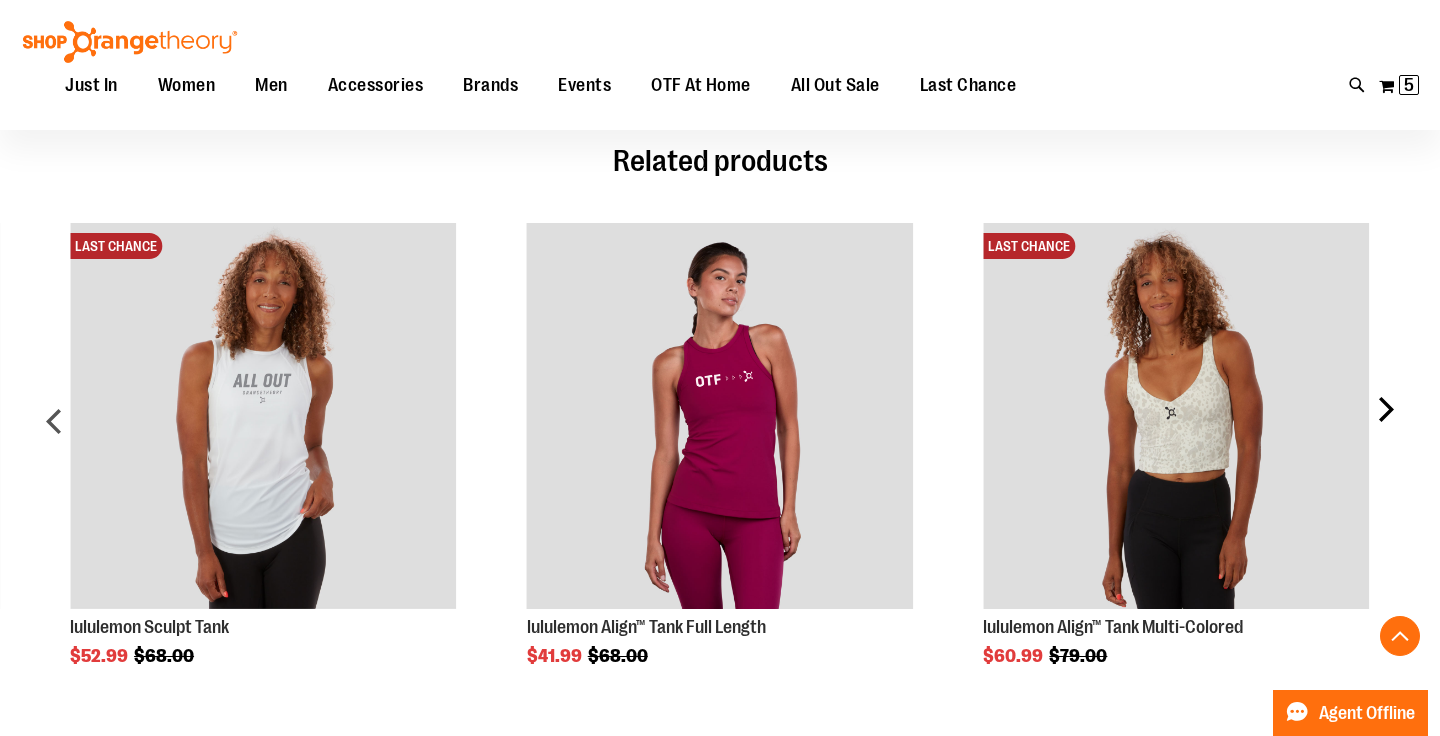 click on "next" at bounding box center [1385, 429] 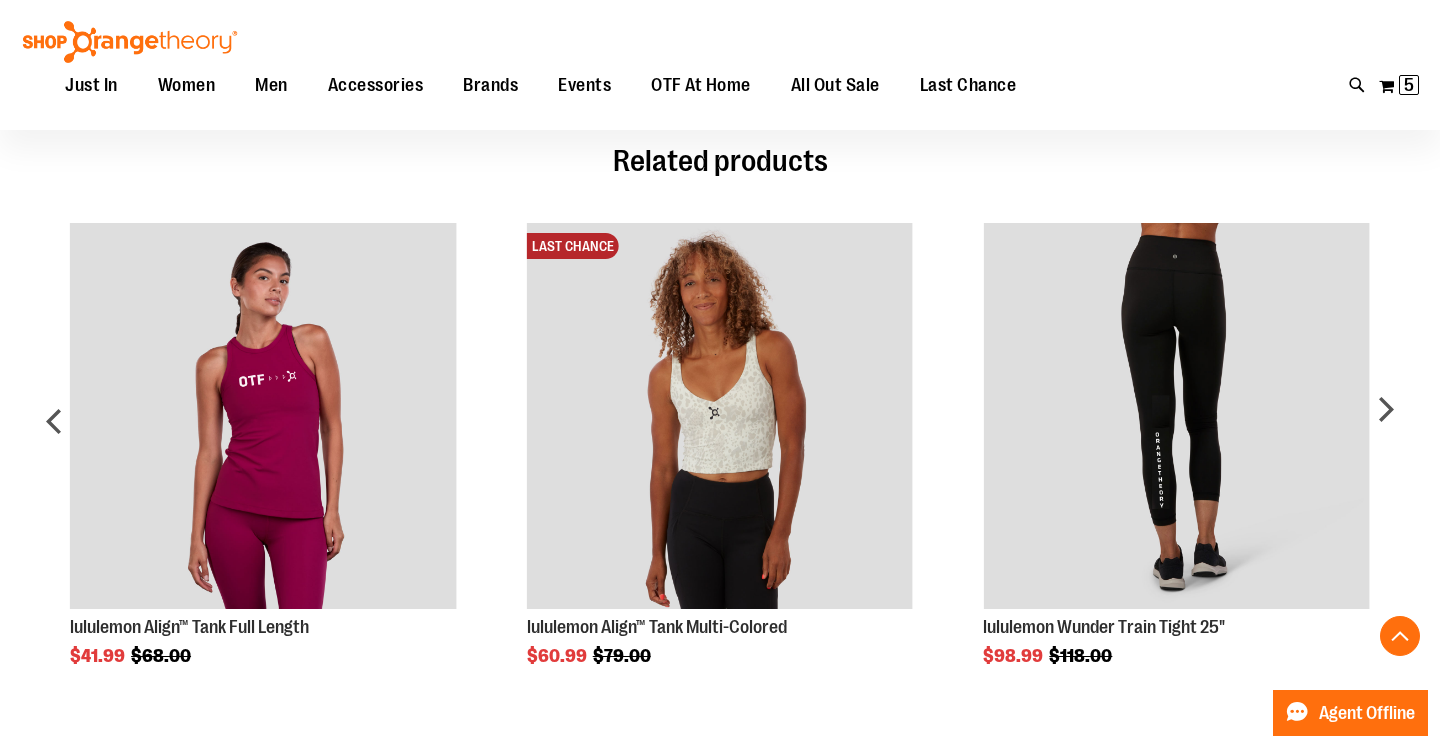 click on "Toggle Nav
Search
Popular Suggestions
Advanced Search" at bounding box center (720, 65) 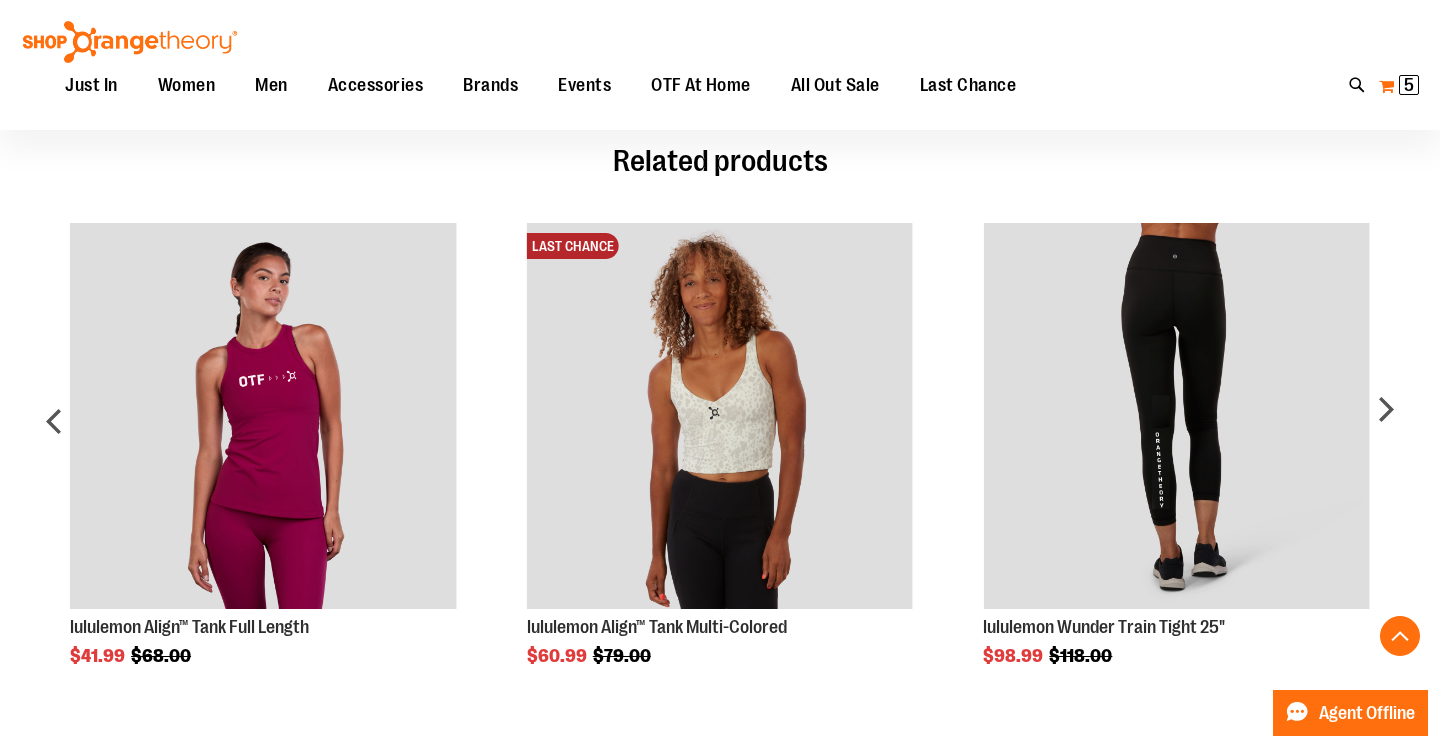 click on "5" at bounding box center [1409, 85] 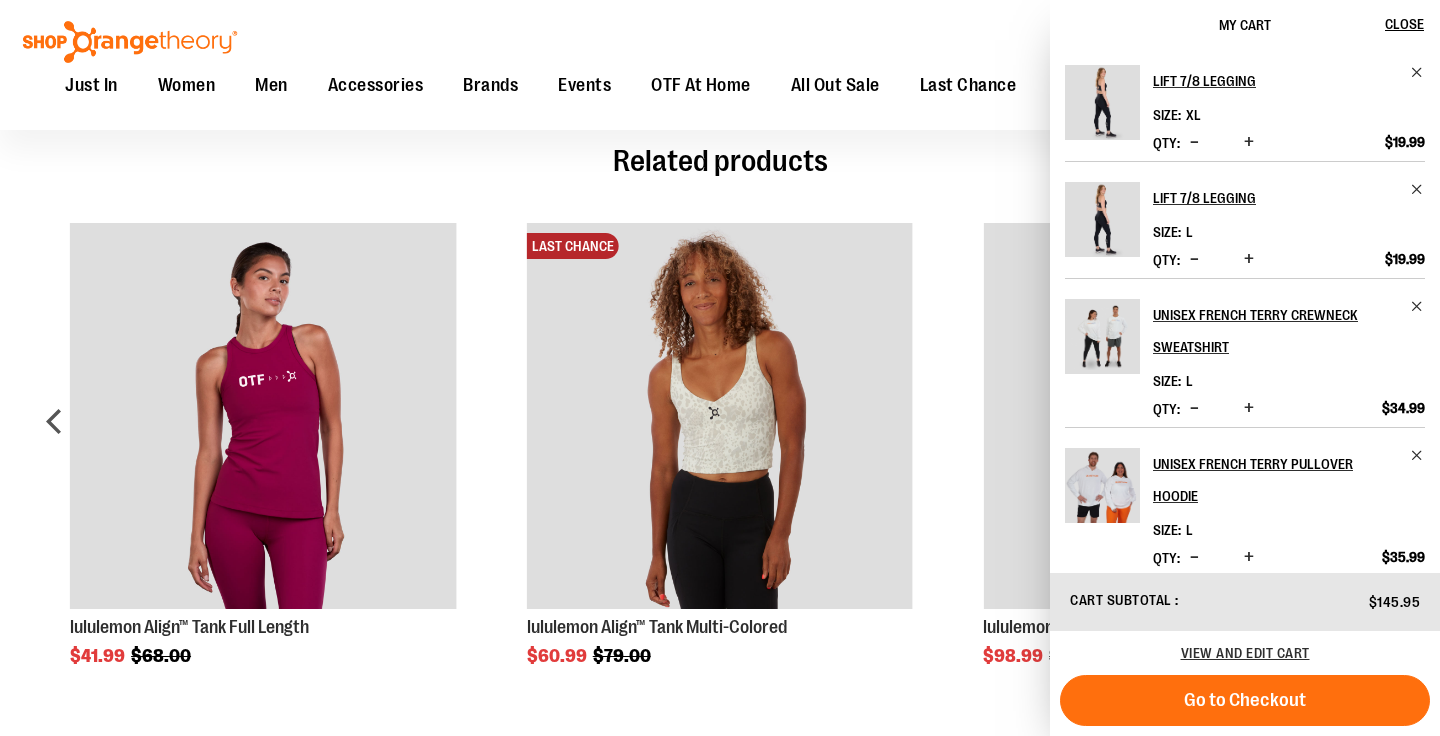 scroll, scrollTop: 0, scrollLeft: 0, axis: both 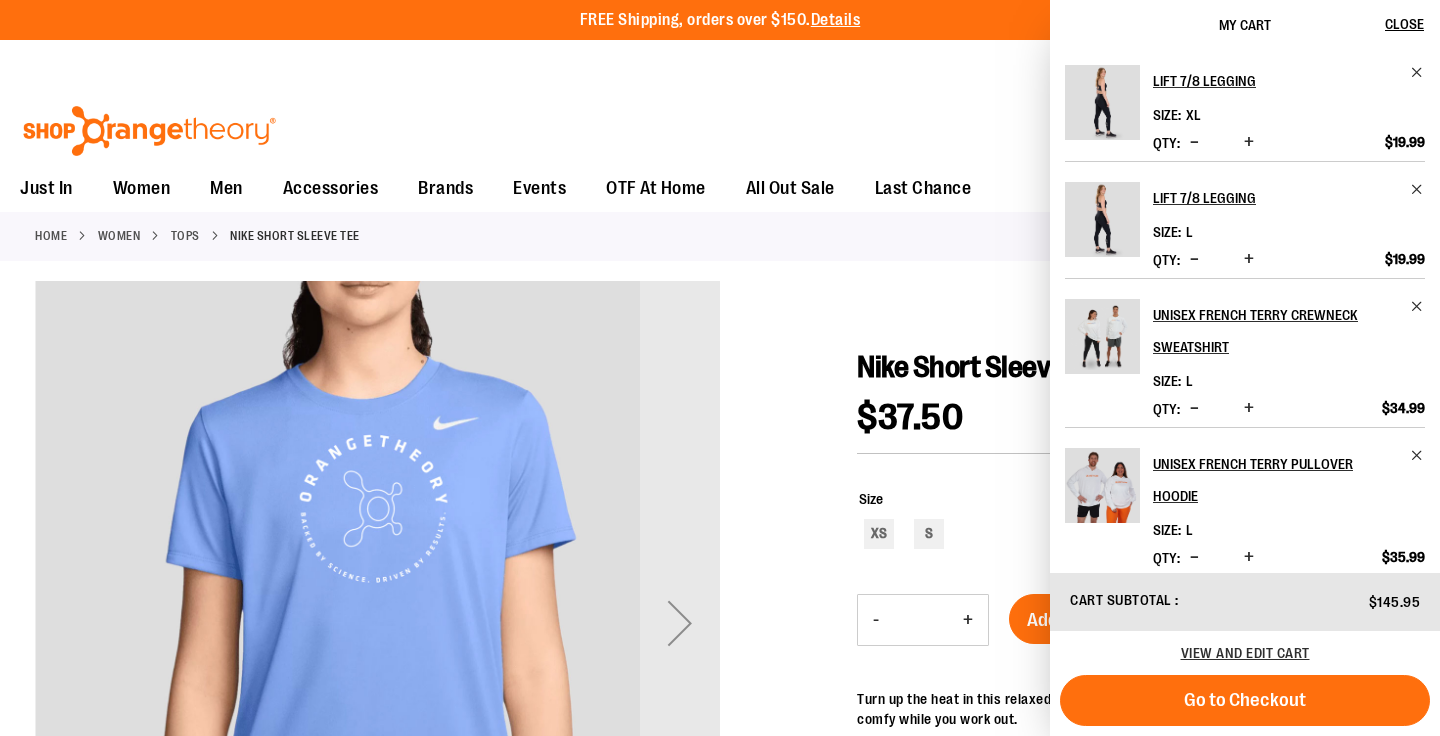 click at bounding box center (149, 131) 